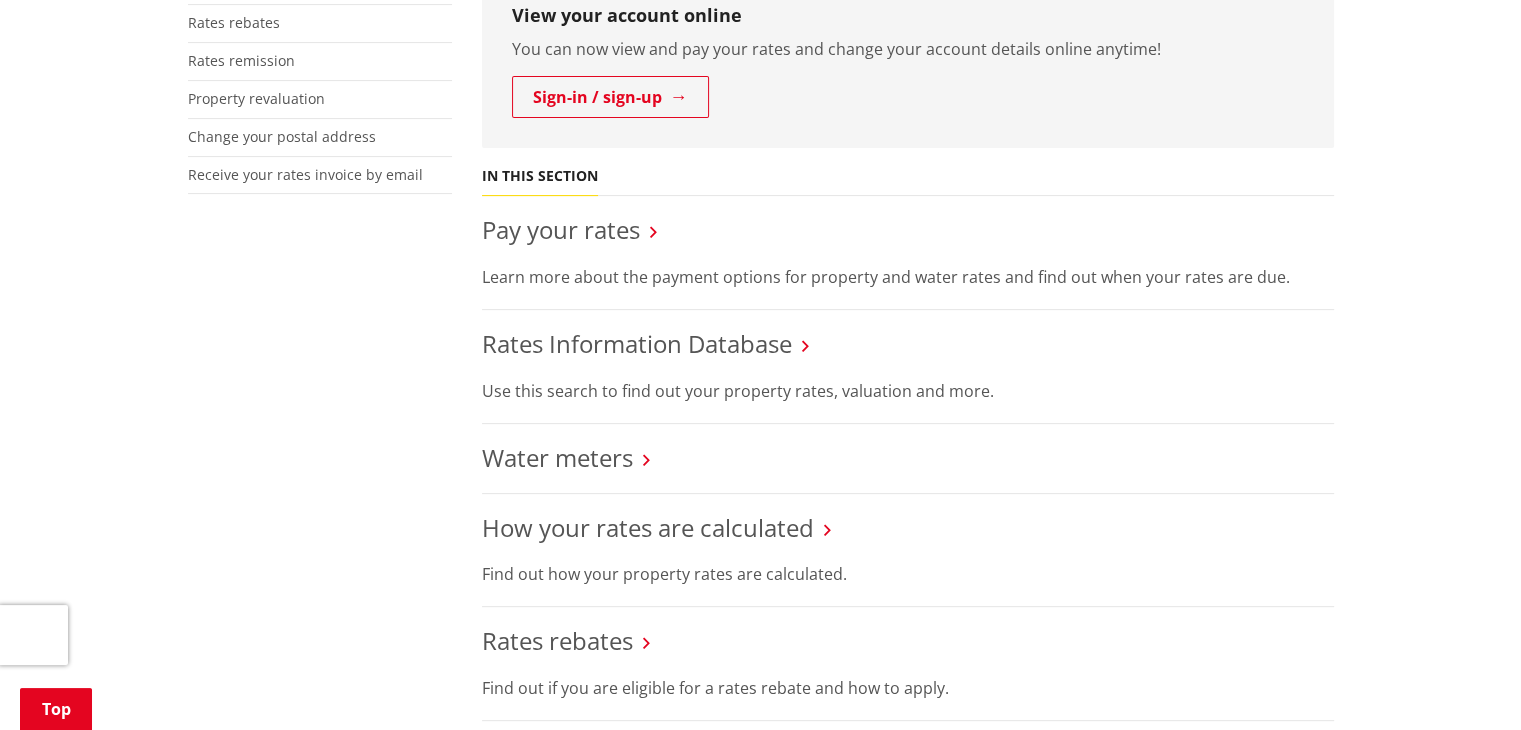 scroll, scrollTop: 600, scrollLeft: 0, axis: vertical 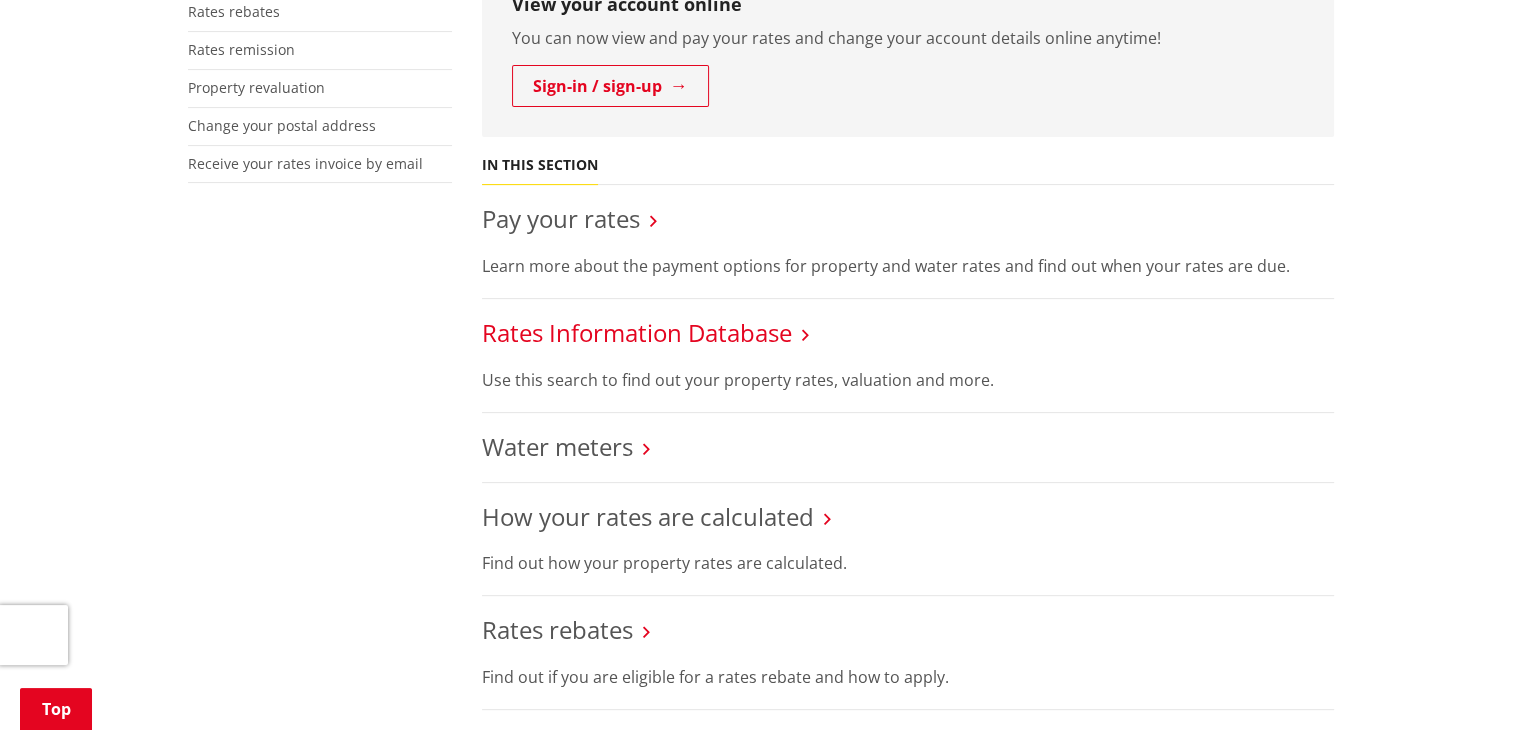 click on "Rates Information Database" at bounding box center (637, 332) 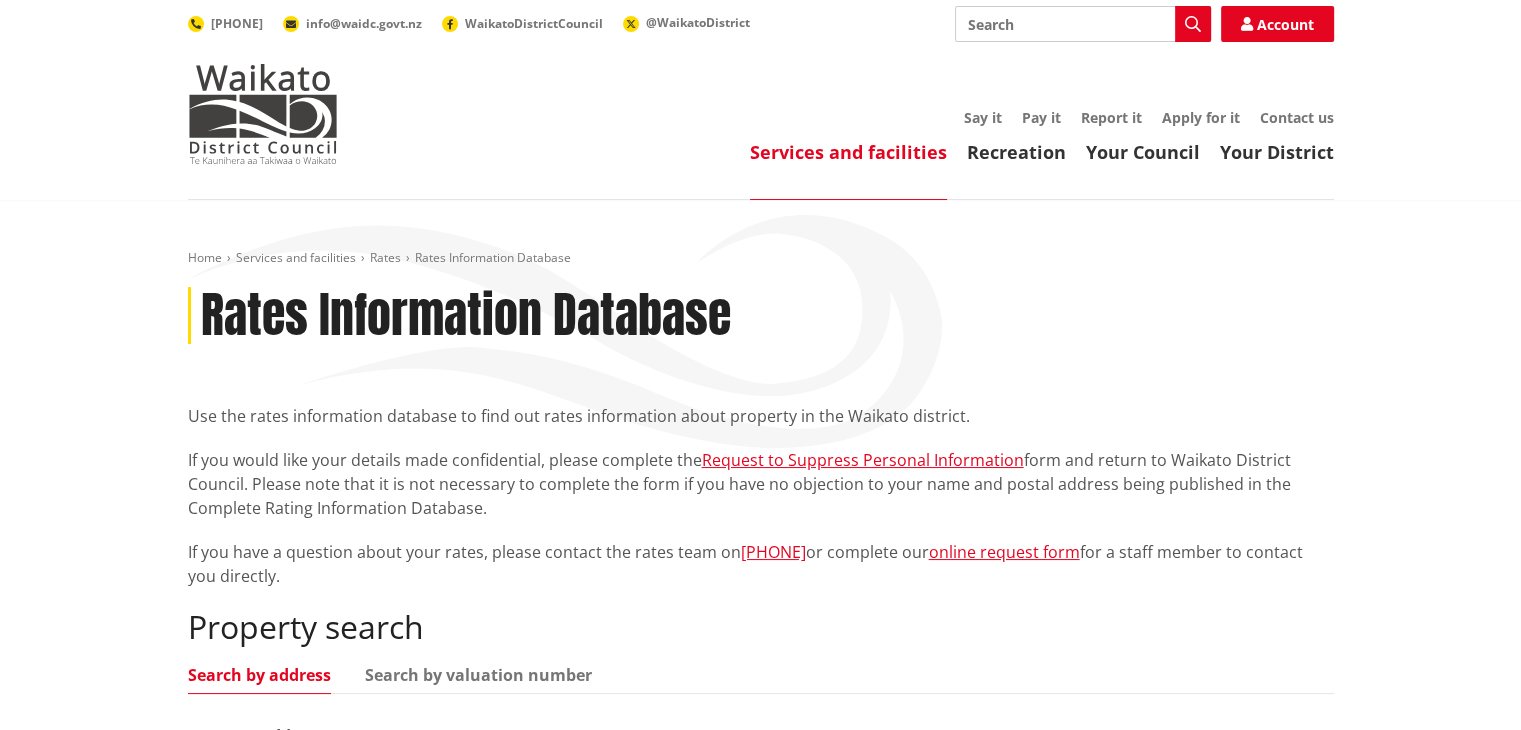 scroll, scrollTop: 200, scrollLeft: 0, axis: vertical 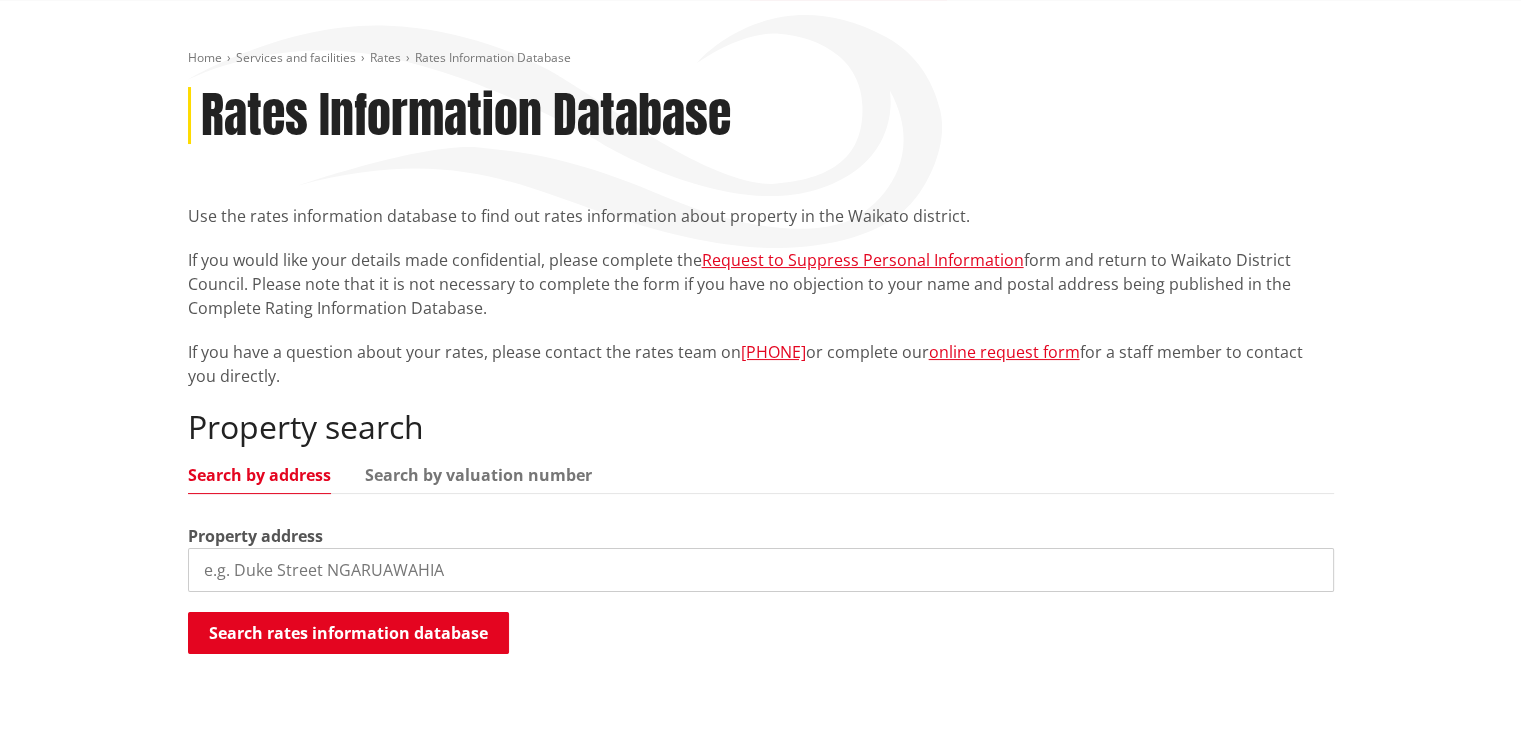 click at bounding box center [761, 570] 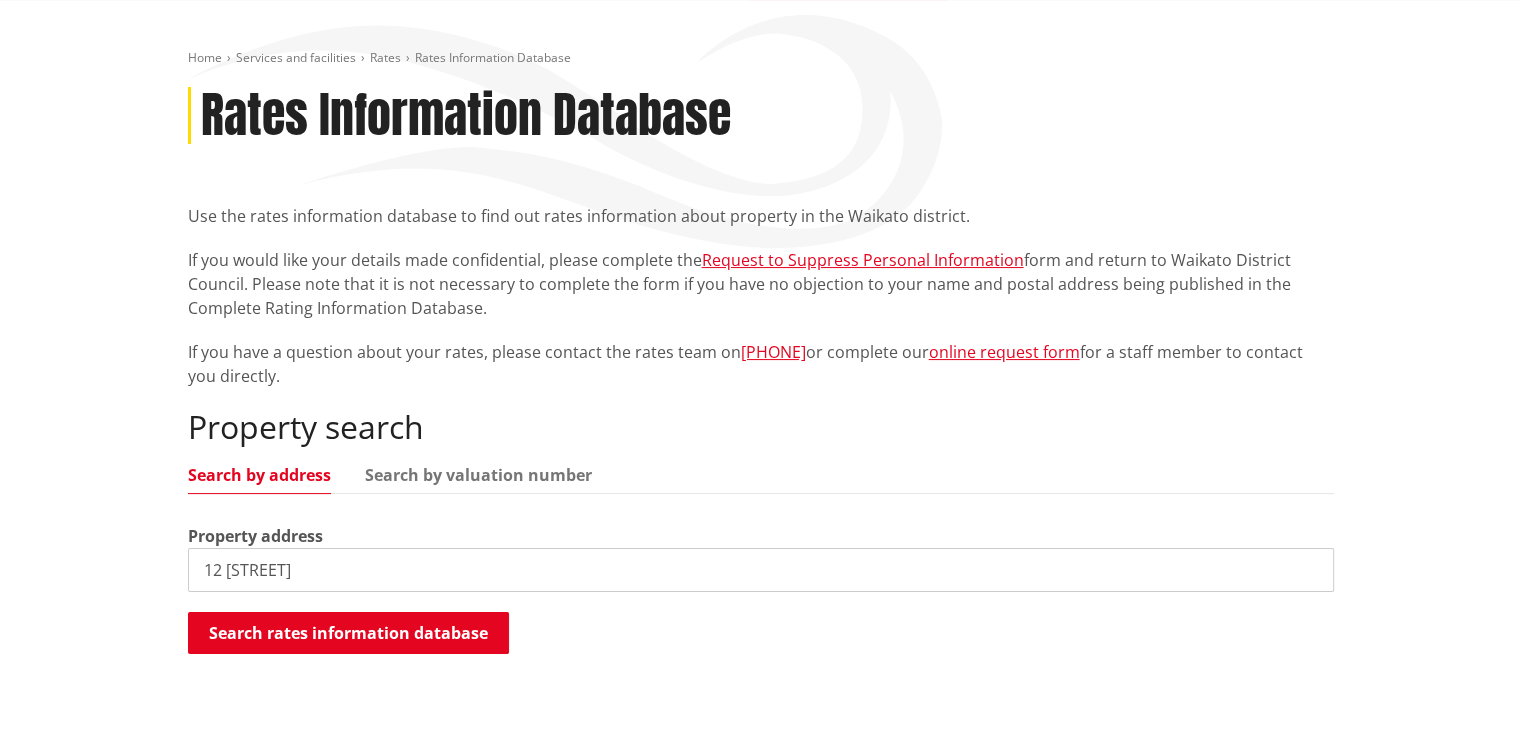 type on "12 ellery street" 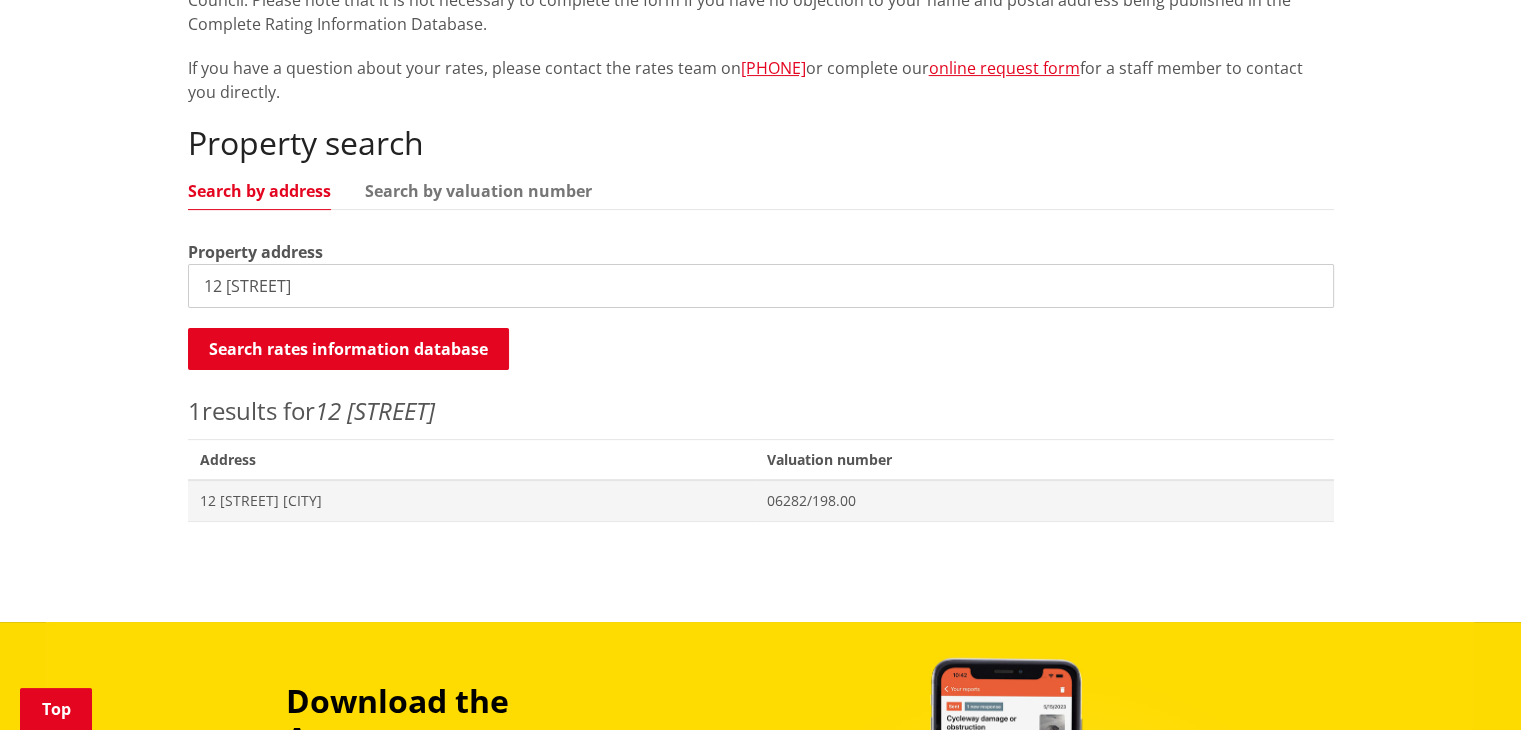 scroll, scrollTop: 500, scrollLeft: 0, axis: vertical 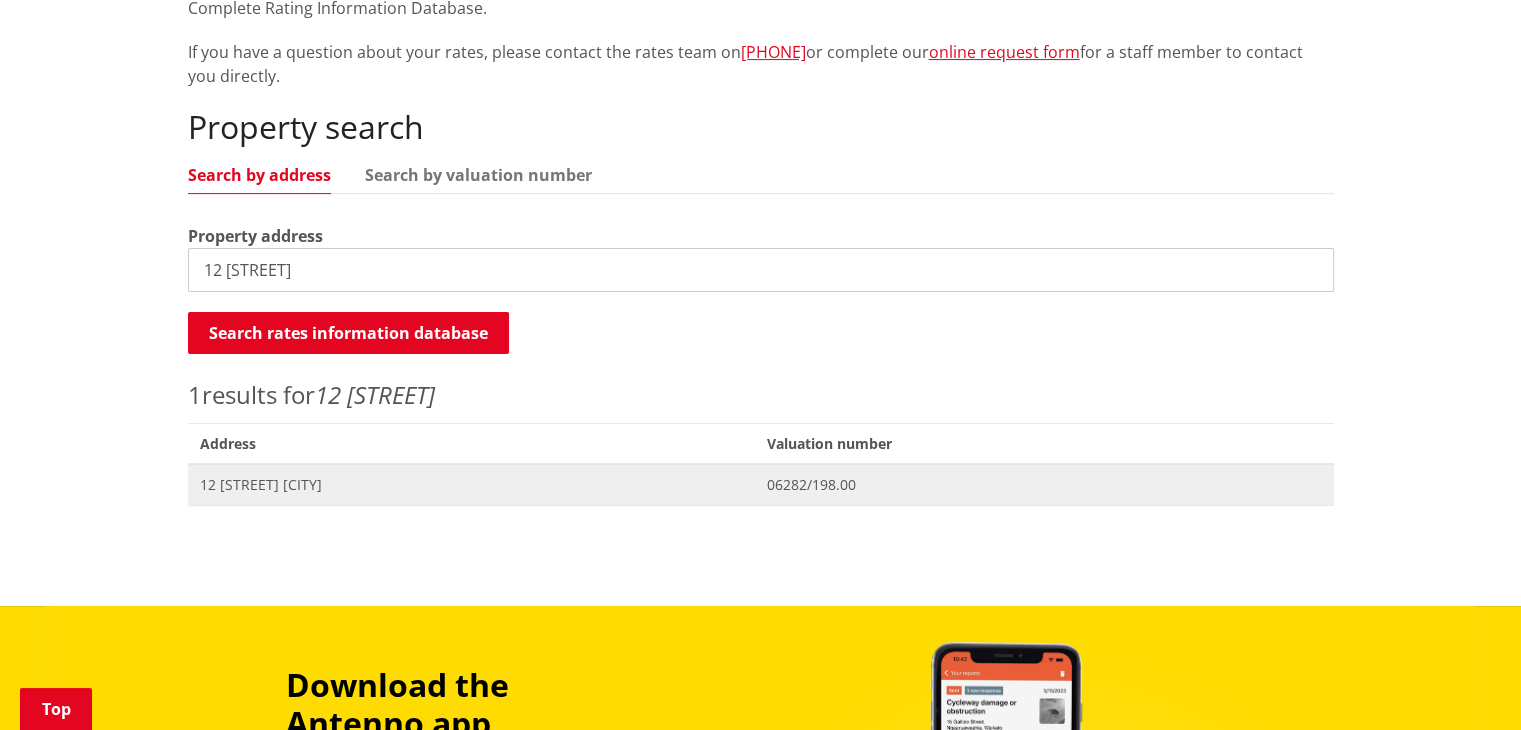 click on "12 Ellery Street NGARUAWAHIA" at bounding box center [471, 485] 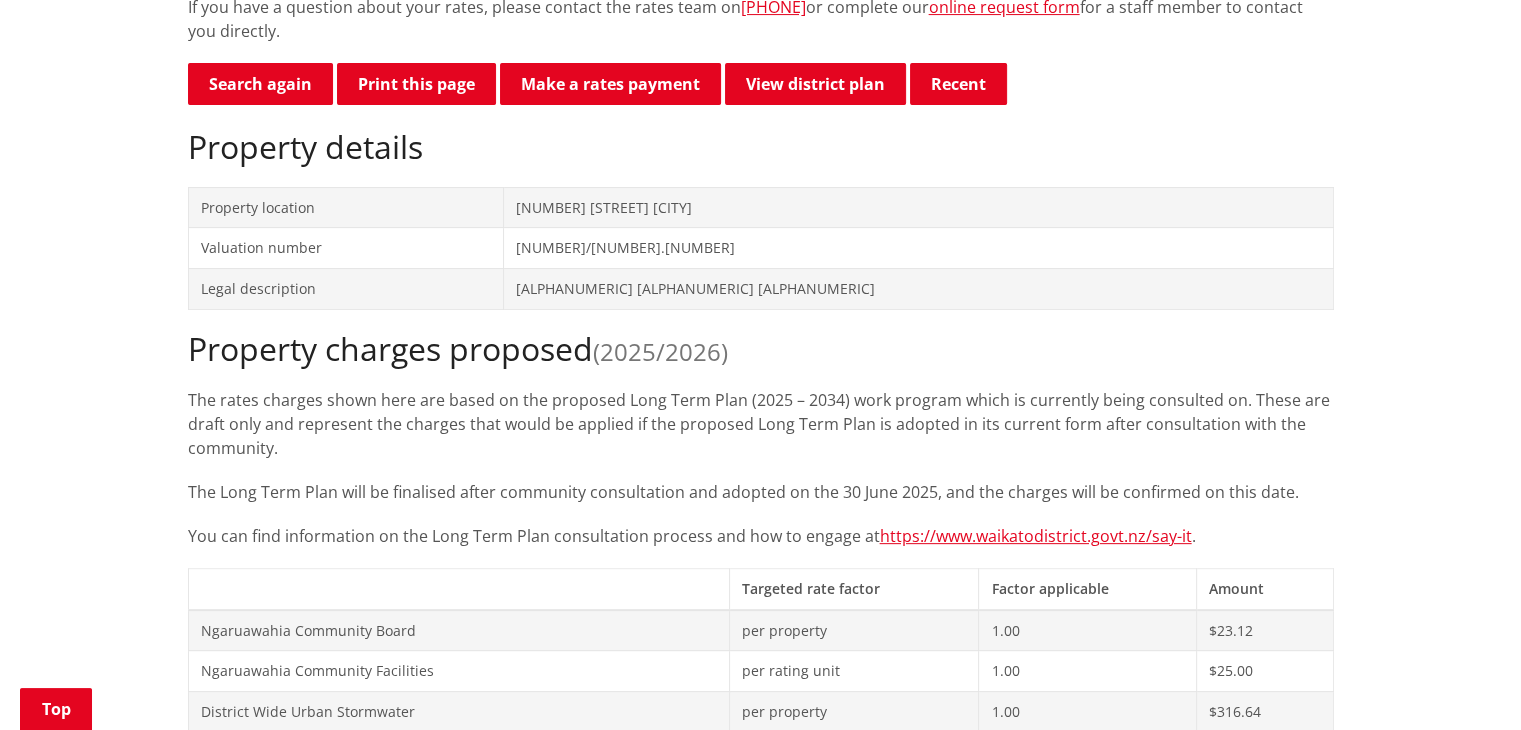 scroll, scrollTop: 500, scrollLeft: 0, axis: vertical 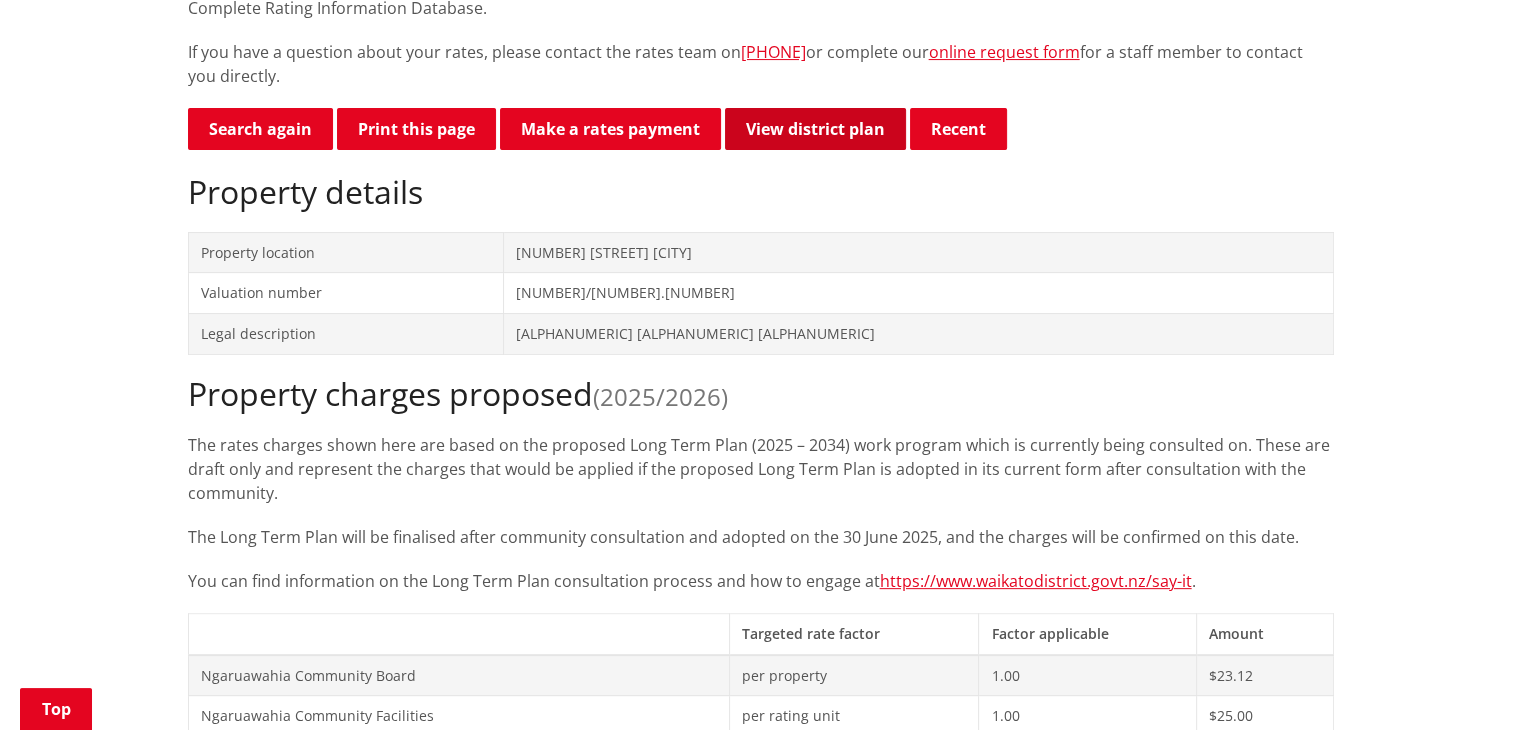 click on "View district plan" at bounding box center (815, 129) 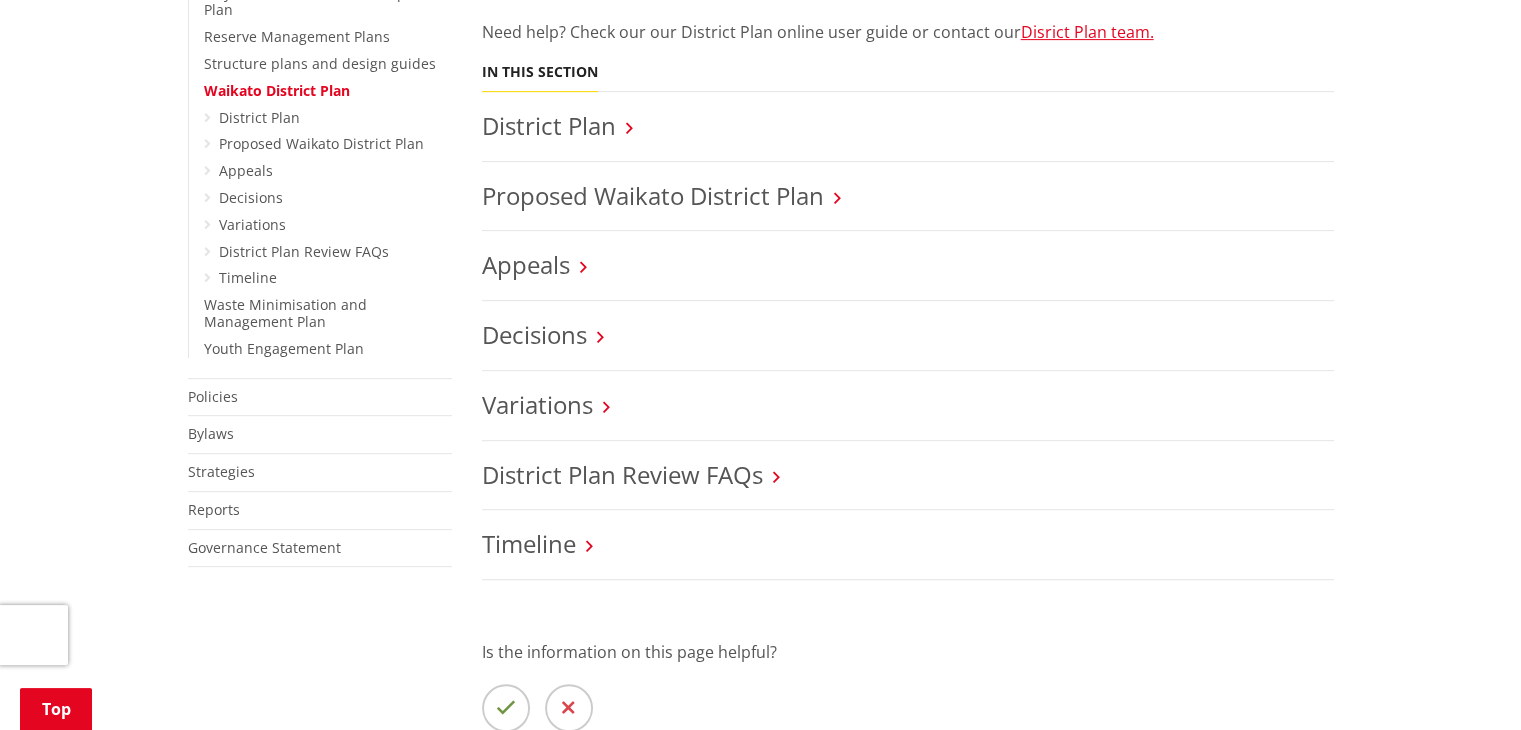 scroll, scrollTop: 1100, scrollLeft: 0, axis: vertical 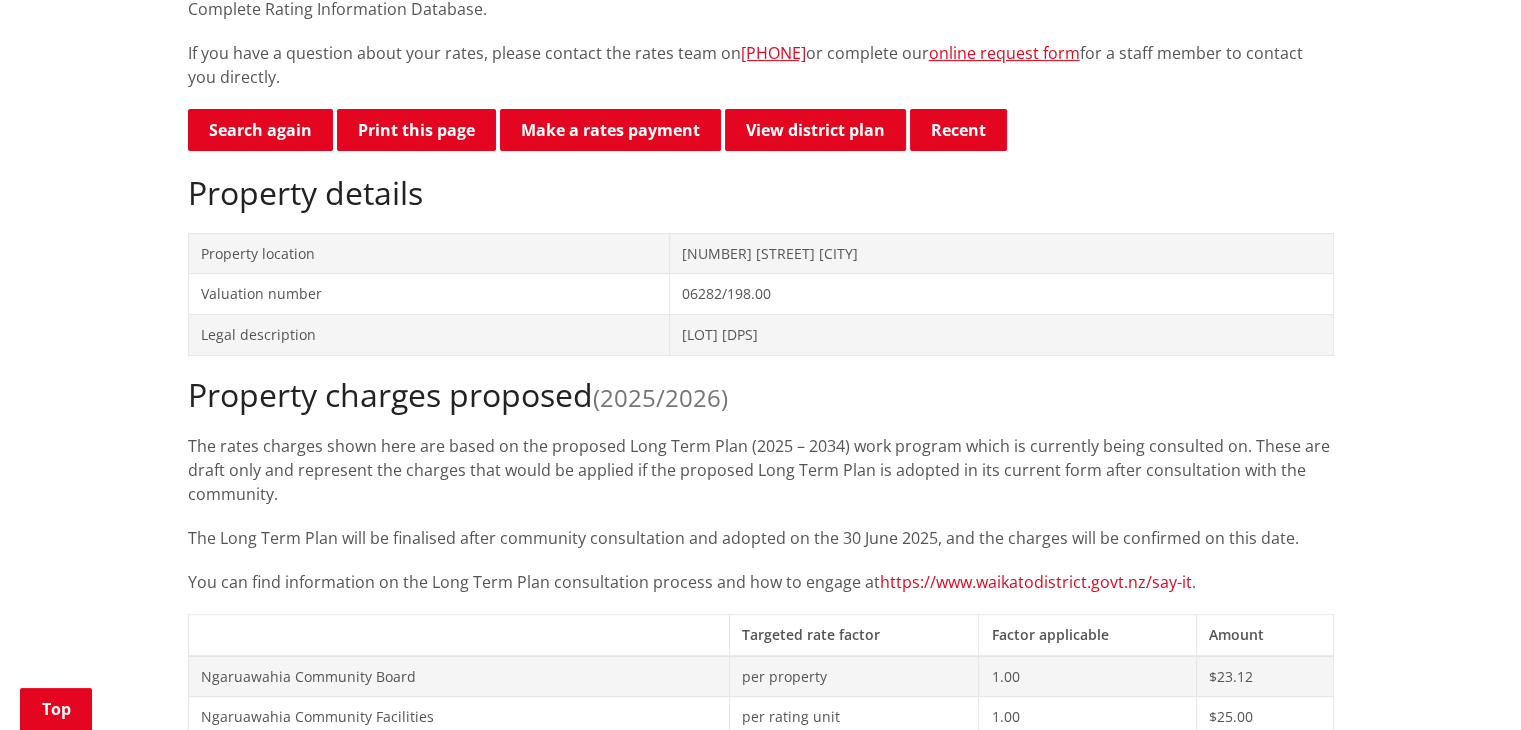 click on "https://www.waikatodistrict.govt.nz/say-it" at bounding box center (1036, 582) 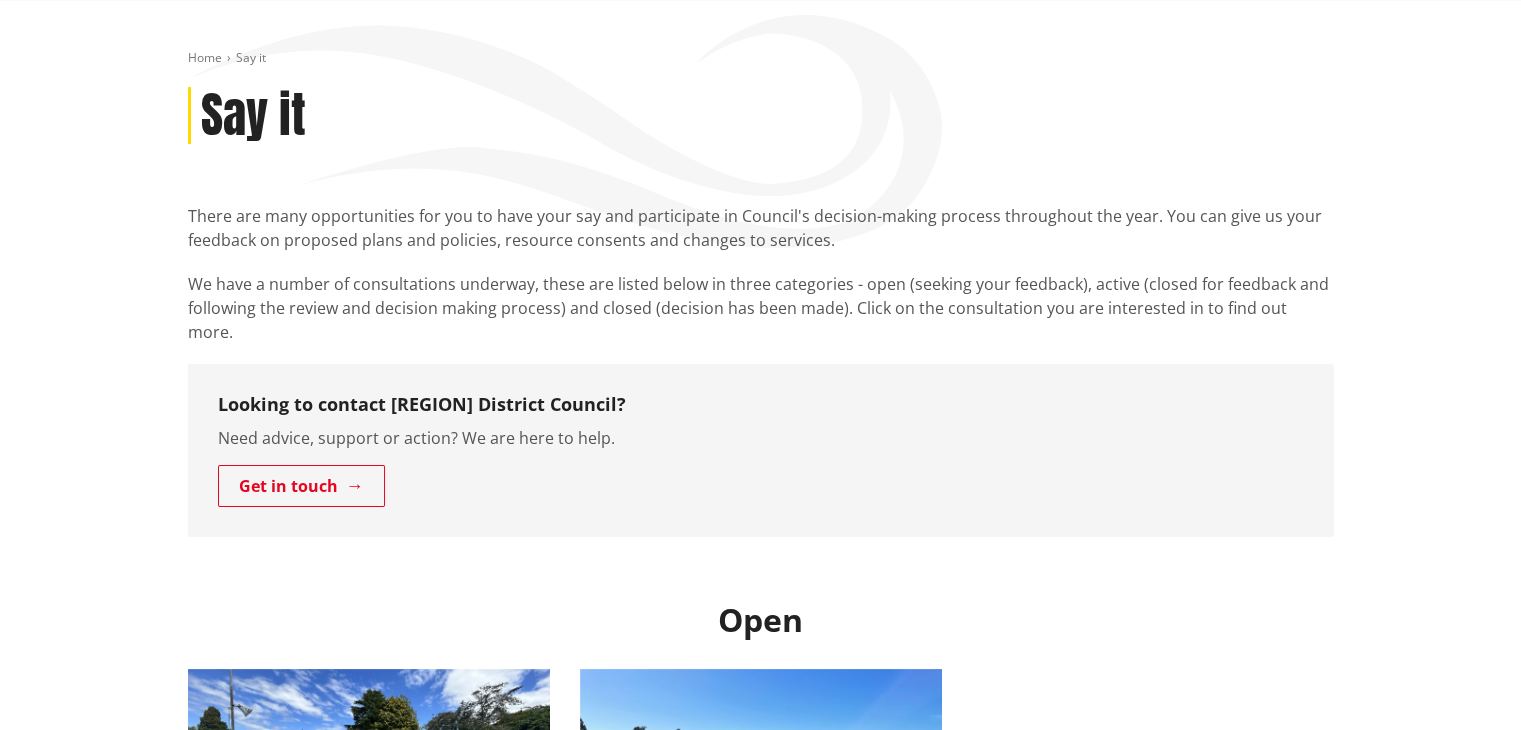 scroll, scrollTop: 0, scrollLeft: 0, axis: both 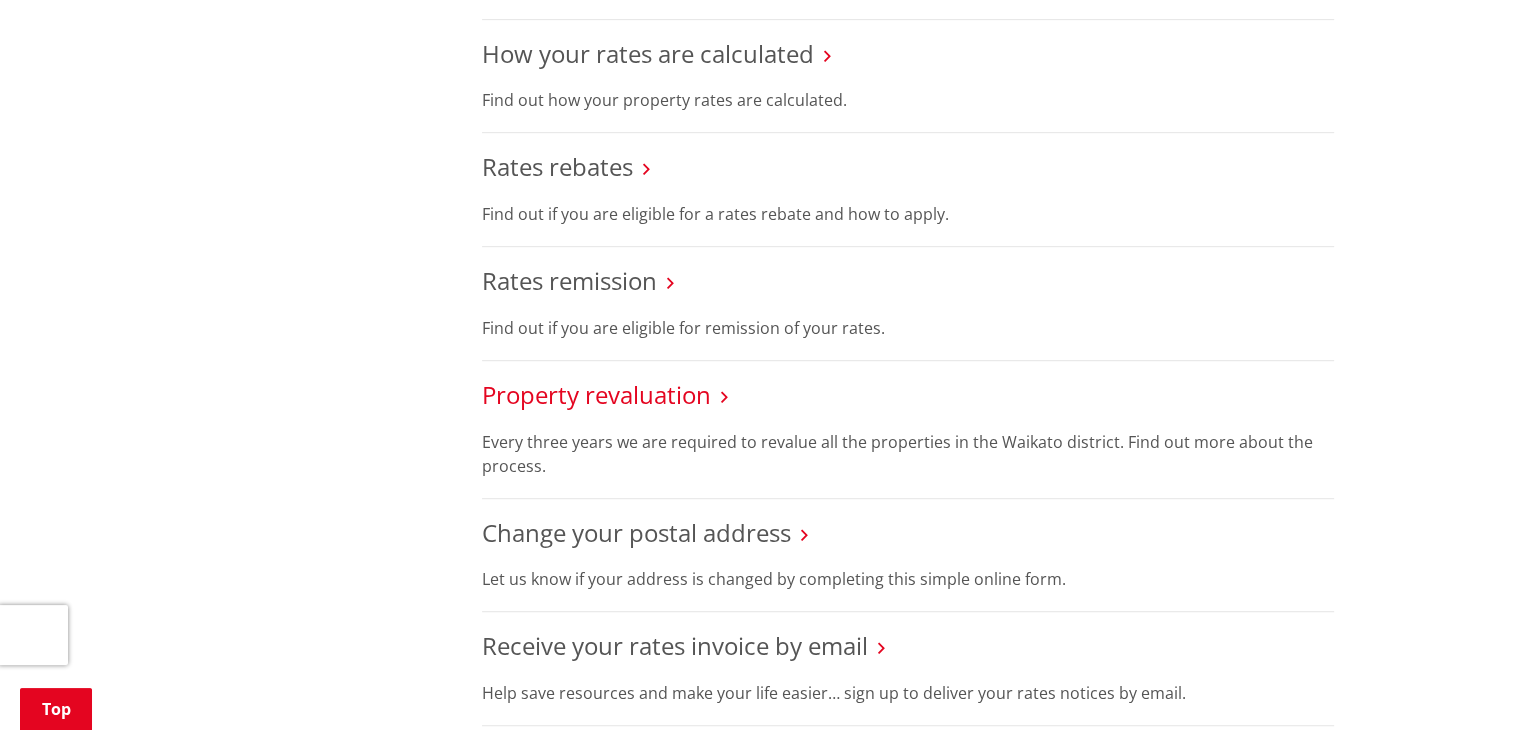 click on "Property revaluation" at bounding box center (596, 394) 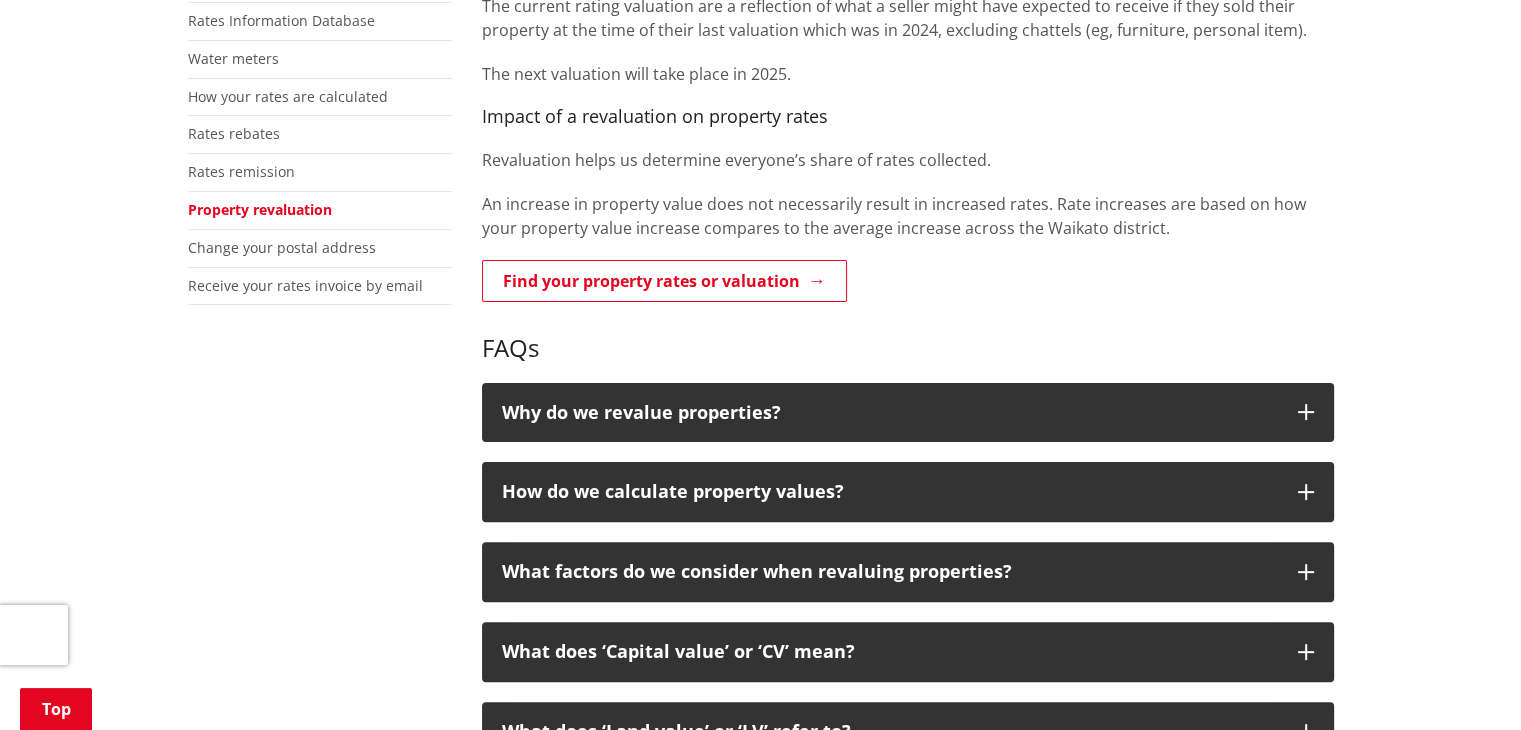 scroll, scrollTop: 480, scrollLeft: 0, axis: vertical 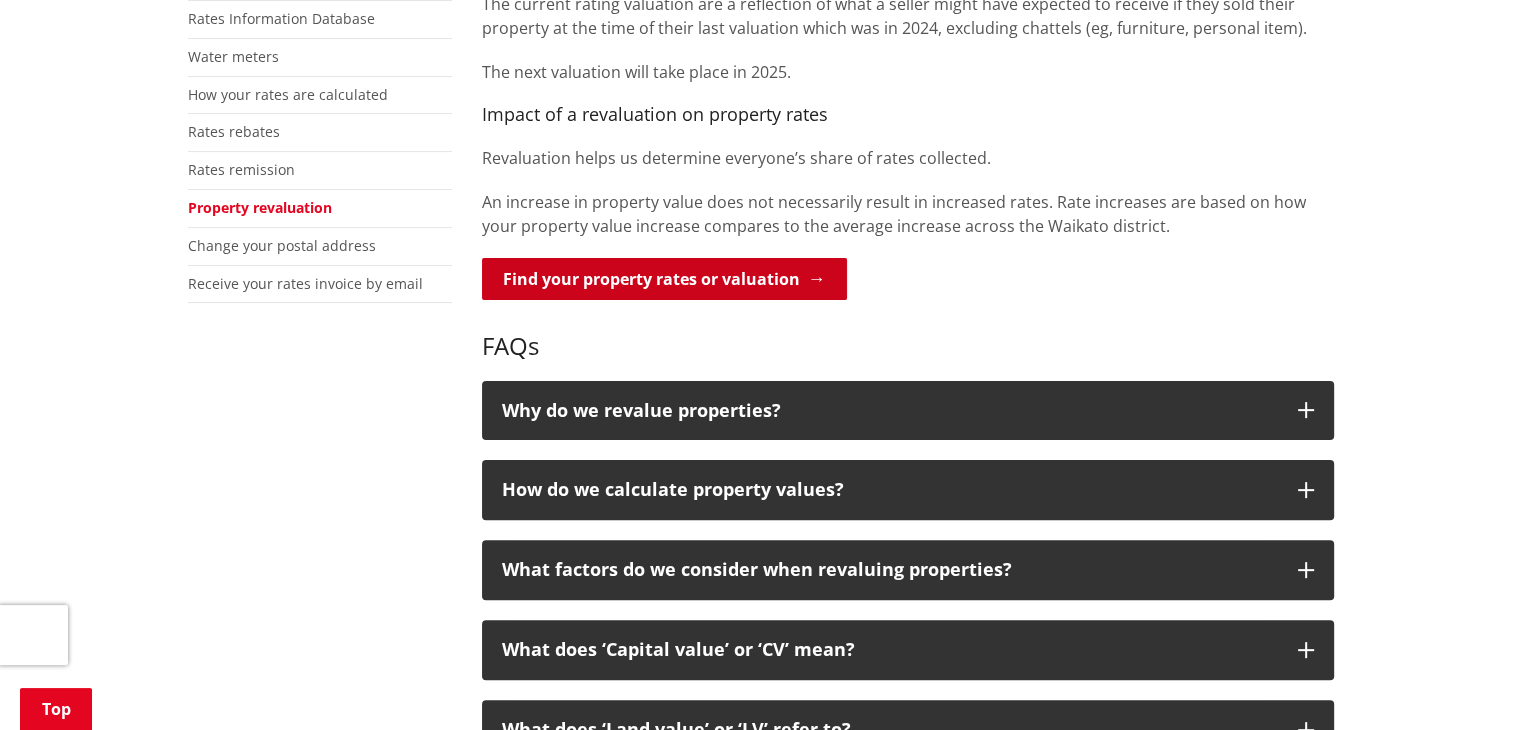 click on "Find your property rates or valuation" at bounding box center [664, 279] 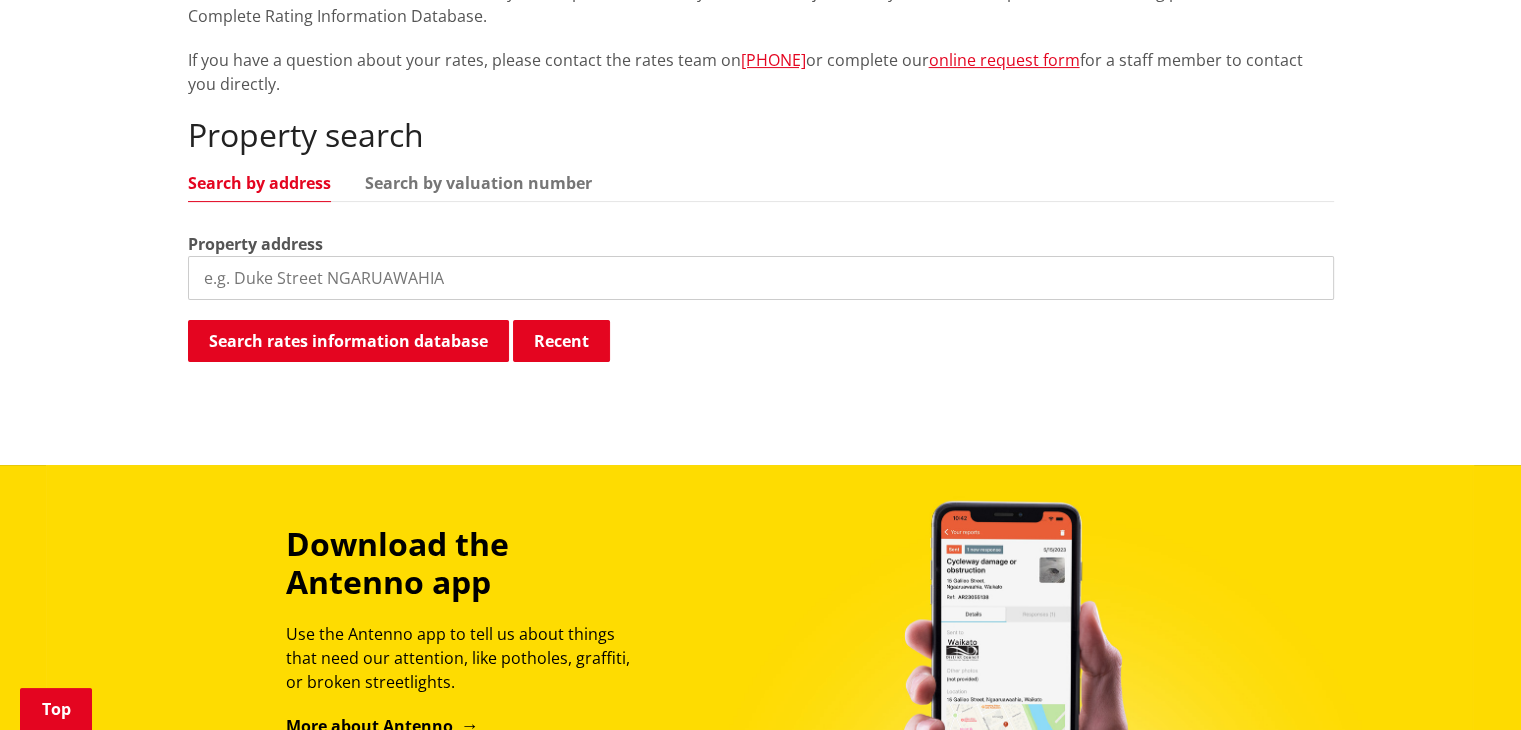 scroll, scrollTop: 496, scrollLeft: 0, axis: vertical 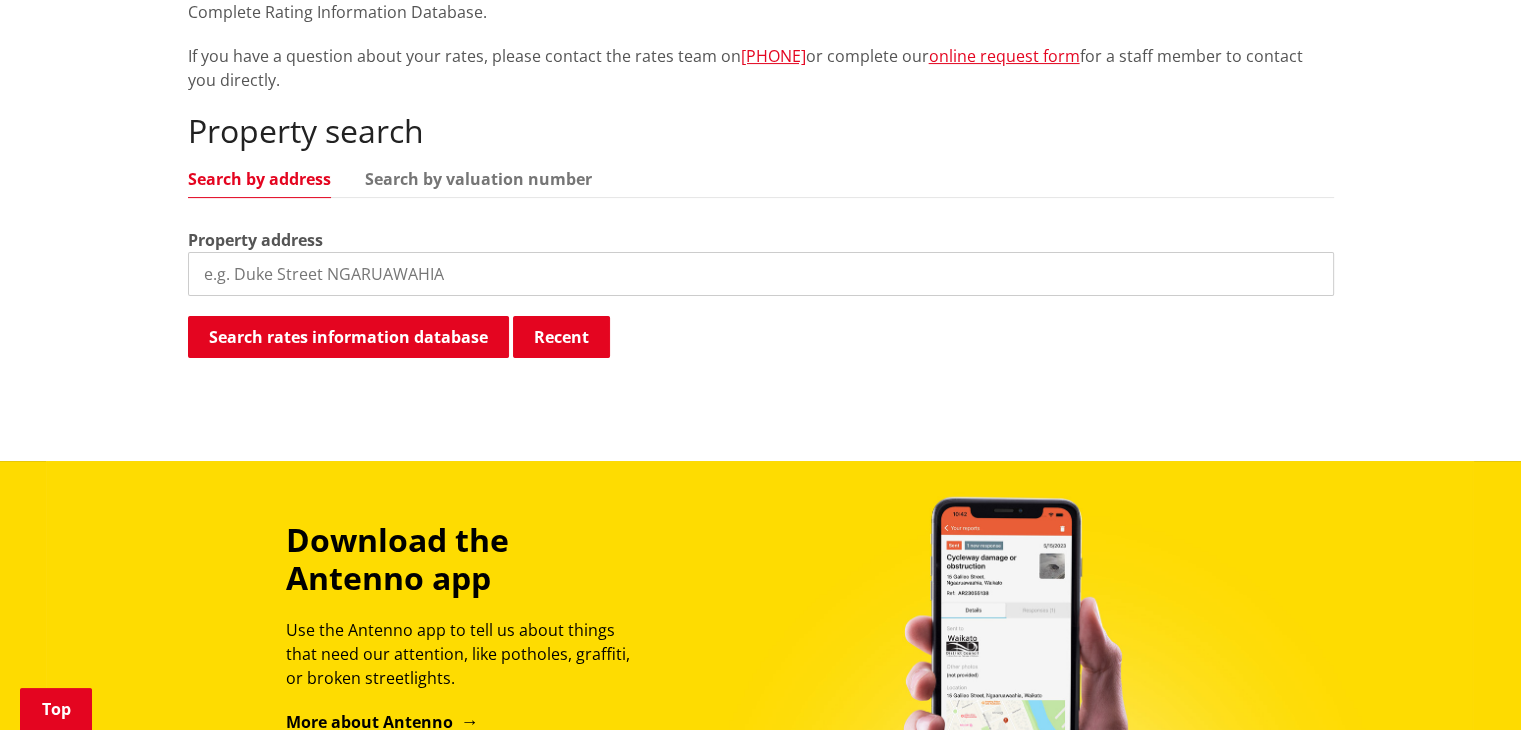 click at bounding box center (761, 274) 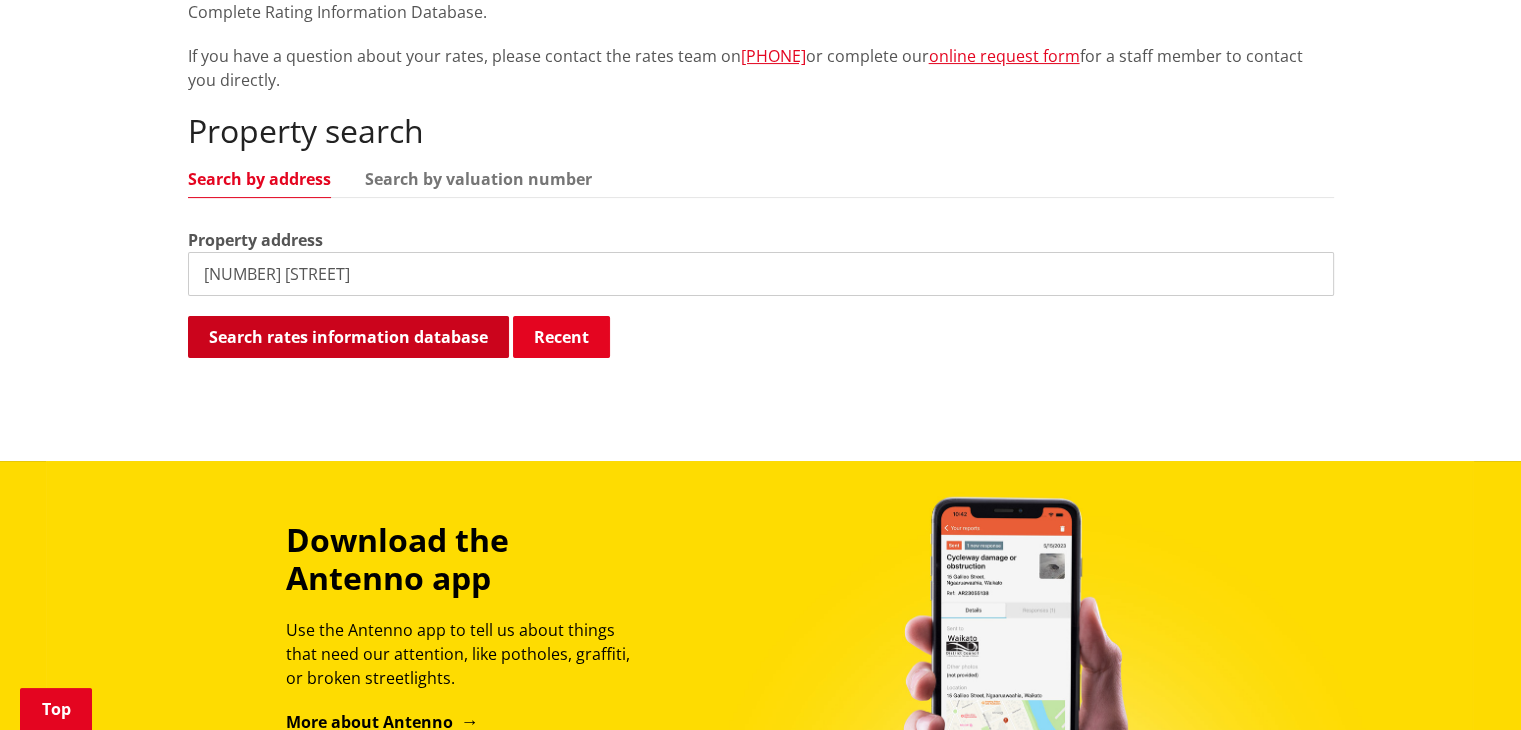 type on "[NUMBER] [STREET]" 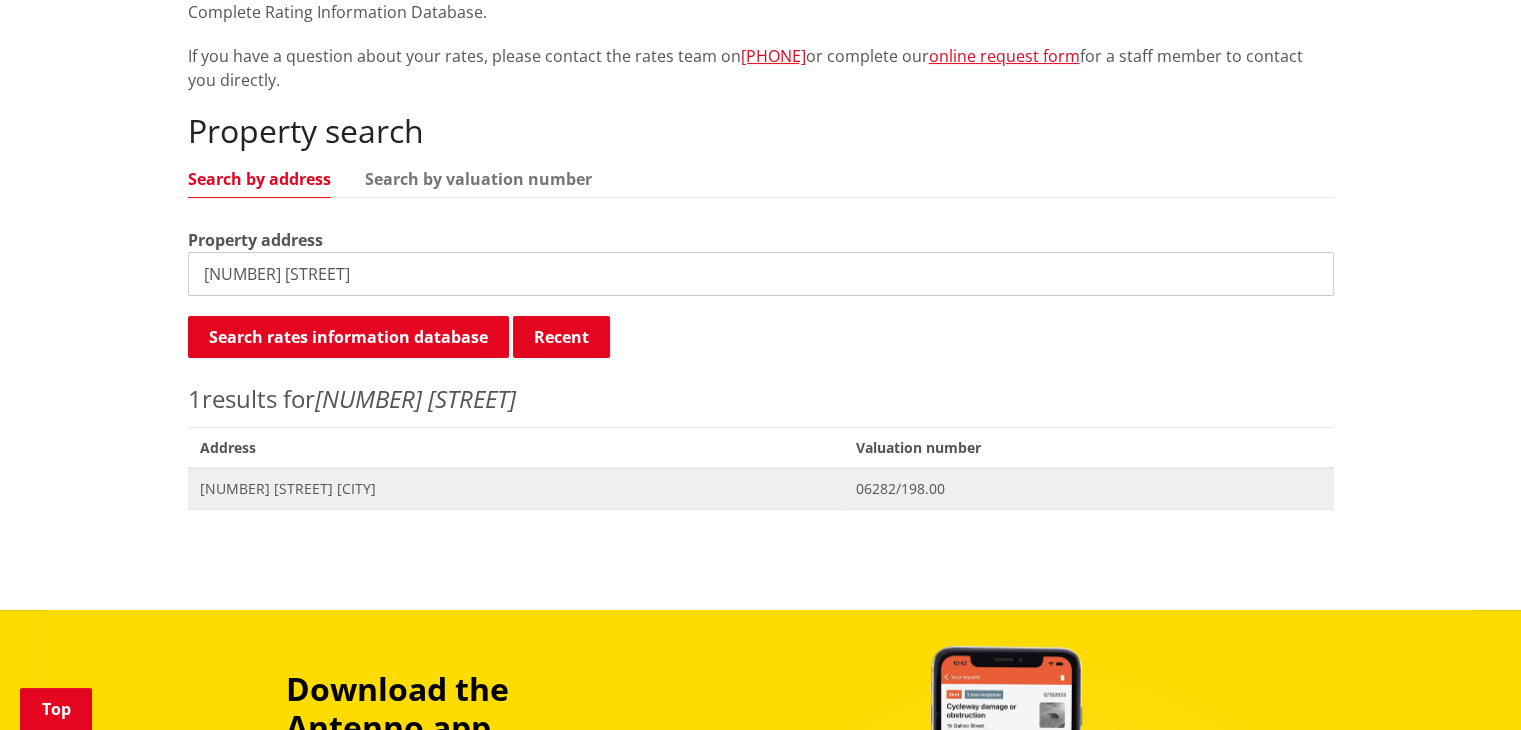 click on "[NUMBER] [STREET] [CITY]" at bounding box center (516, 489) 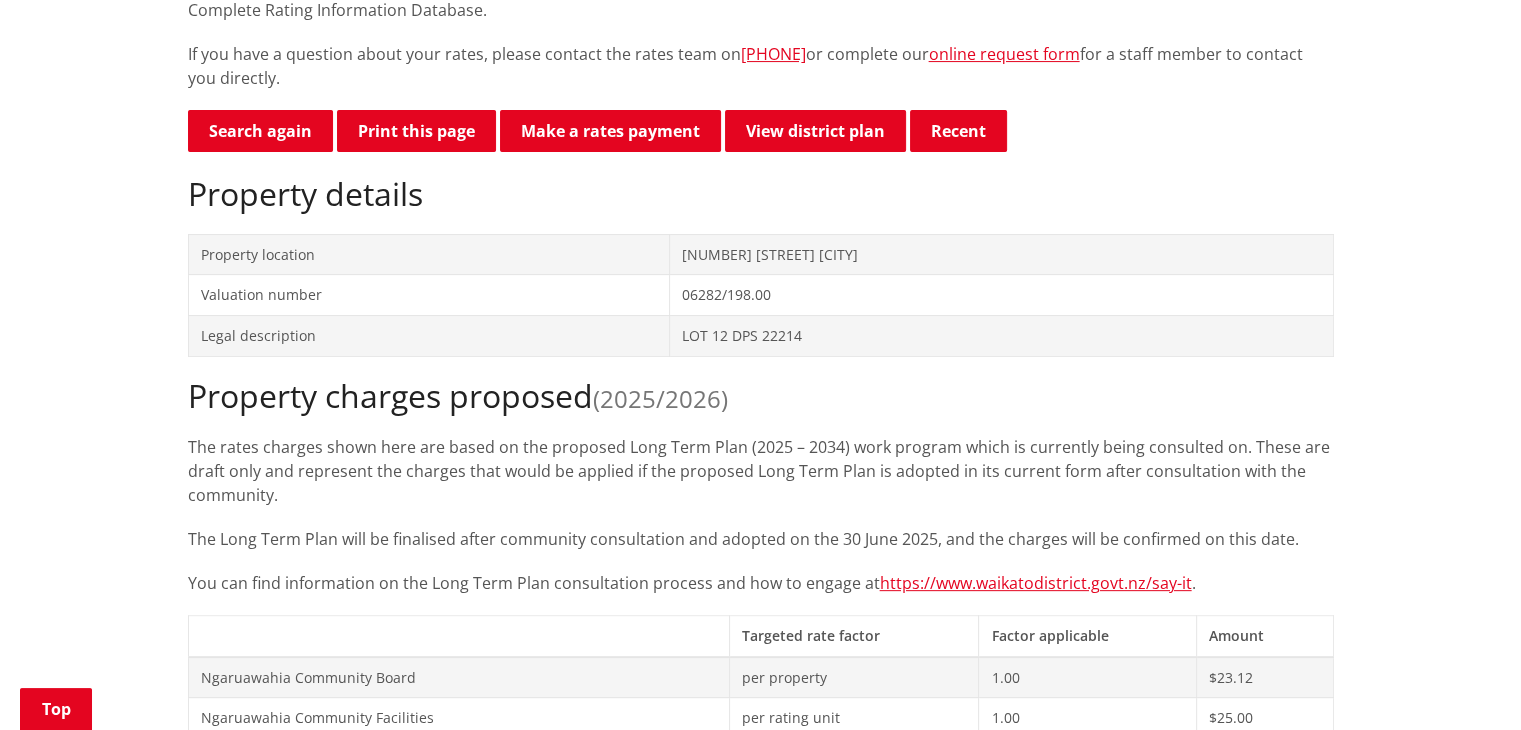 scroll, scrollTop: 499, scrollLeft: 0, axis: vertical 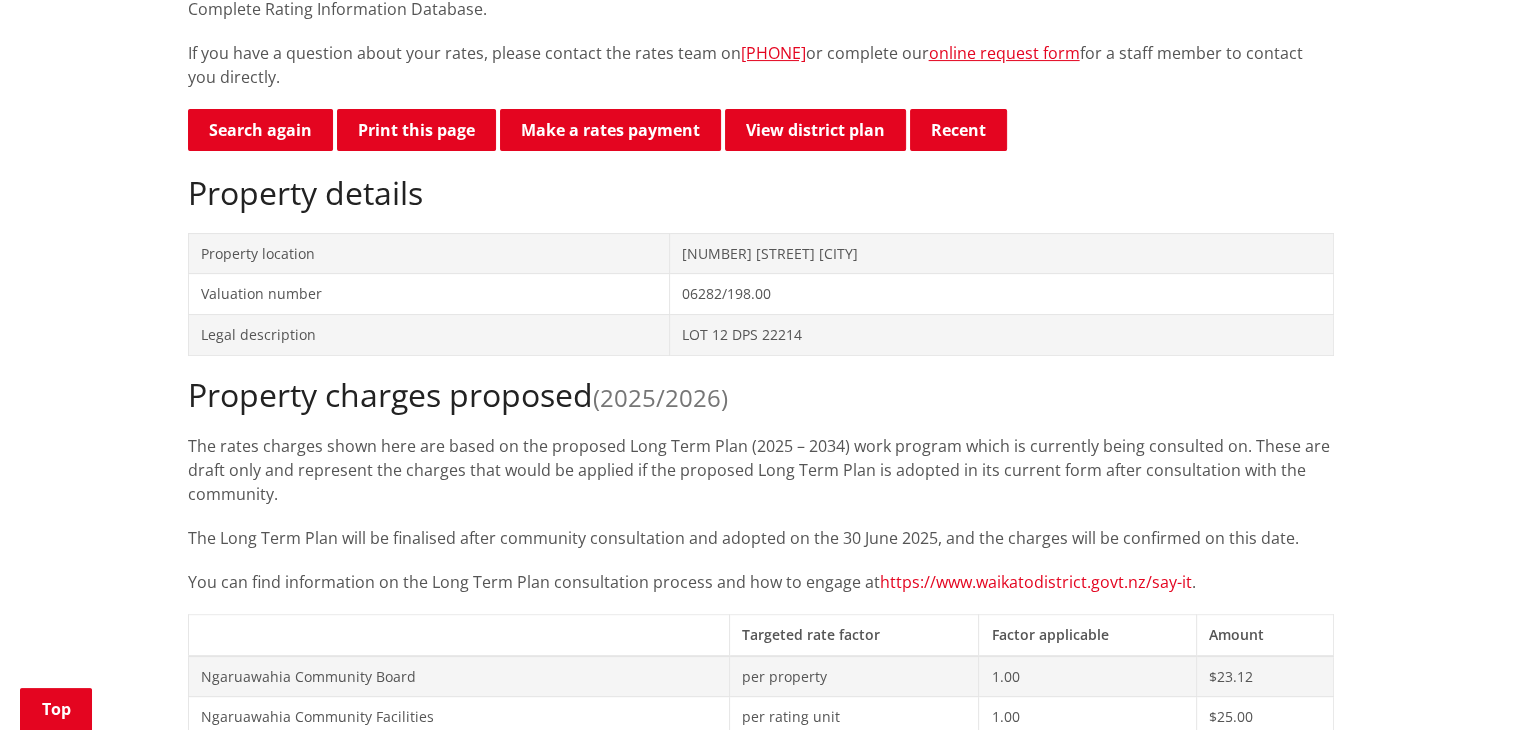 click on "https://www.waikatodistrict.govt.nz/say-it" at bounding box center [1036, 582] 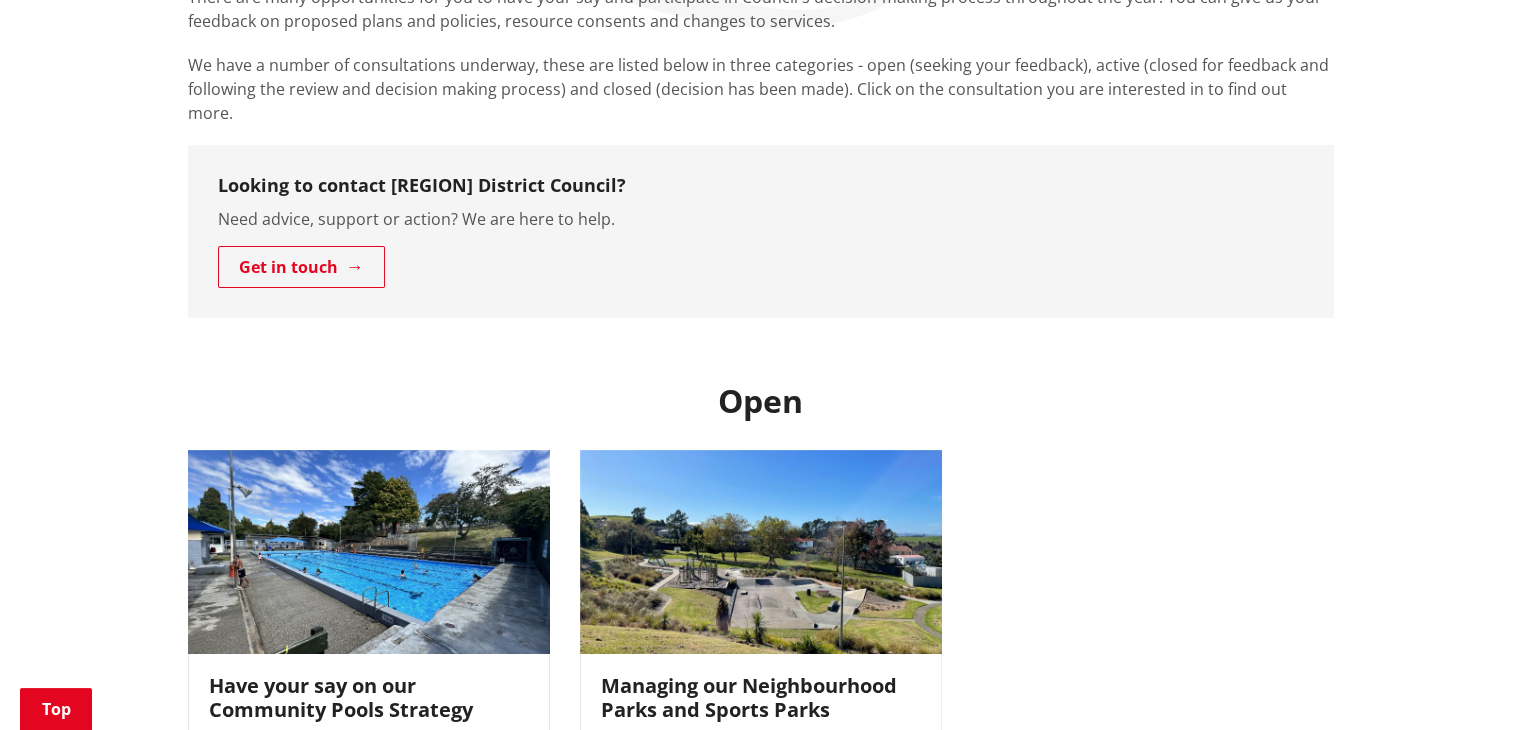 scroll, scrollTop: 188, scrollLeft: 0, axis: vertical 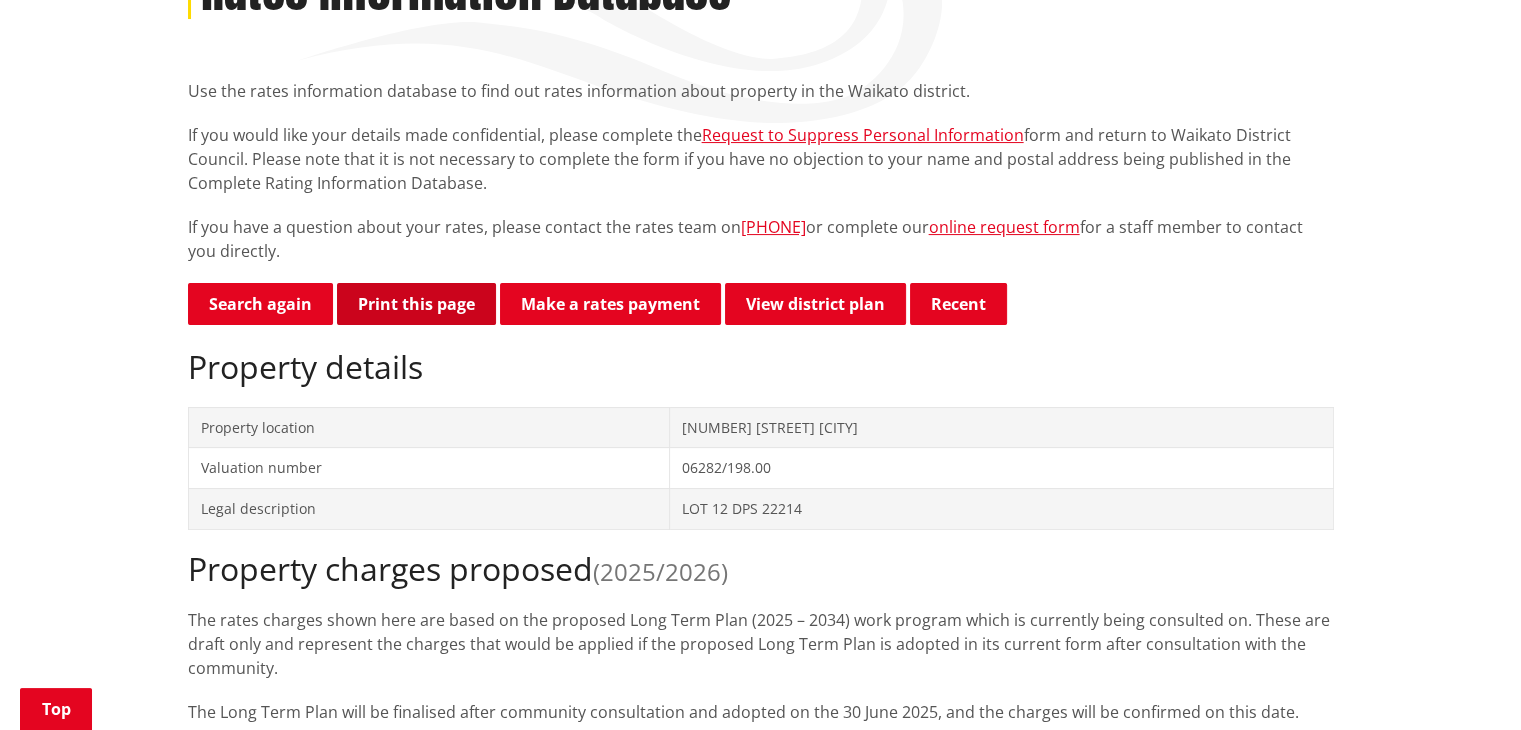 drag, startPoint x: 484, startPoint y: 277, endPoint x: 466, endPoint y: 316, distance: 42.953465 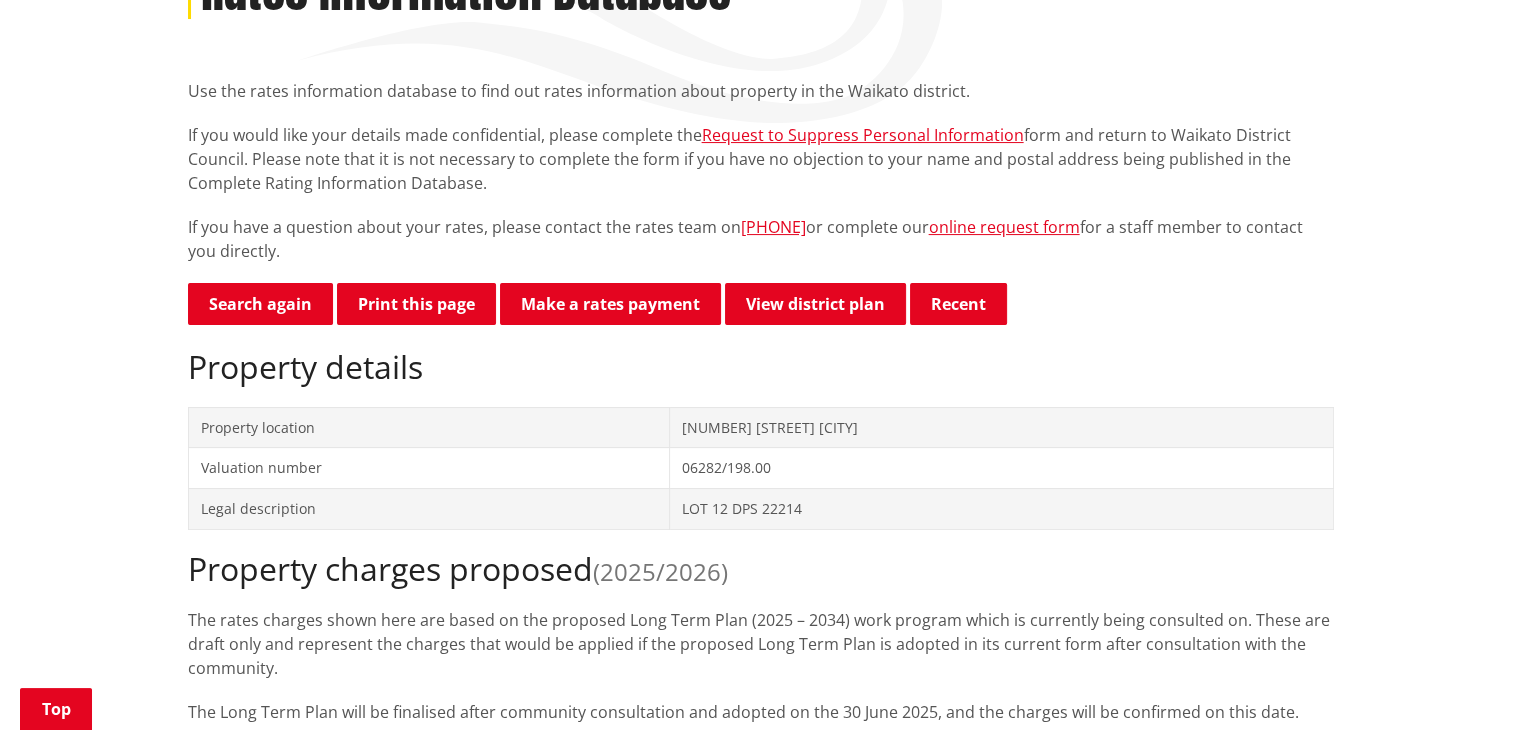 click on "Search again
Print this page
Make a rates payment
View district plan
Recent
[NUMBER] [STREET] [CITY]
Property details
Property location
[NUMBER] [STREET] [CITY]
Valuation number
06282/198.00
Legal description
LOT 12 DPS 22214
Property charges proposed  (2025/2026)
The rates charges shown here are based on the proposed Long Term Plan (2025 – 2034) work program which is currently being consulted on. These are draft only and represent the charges that would be applied if the proposed Long Term Plan is
adopted in its current form after consultation with the community. The Long Term Plan will be finalised after community consultation and adopted on the 30 [MONTH] 2025, and the charges will be confirmed on this date. https://www.waikatodistrict.govt.nz/say-it .
0" at bounding box center [761, 1520] 